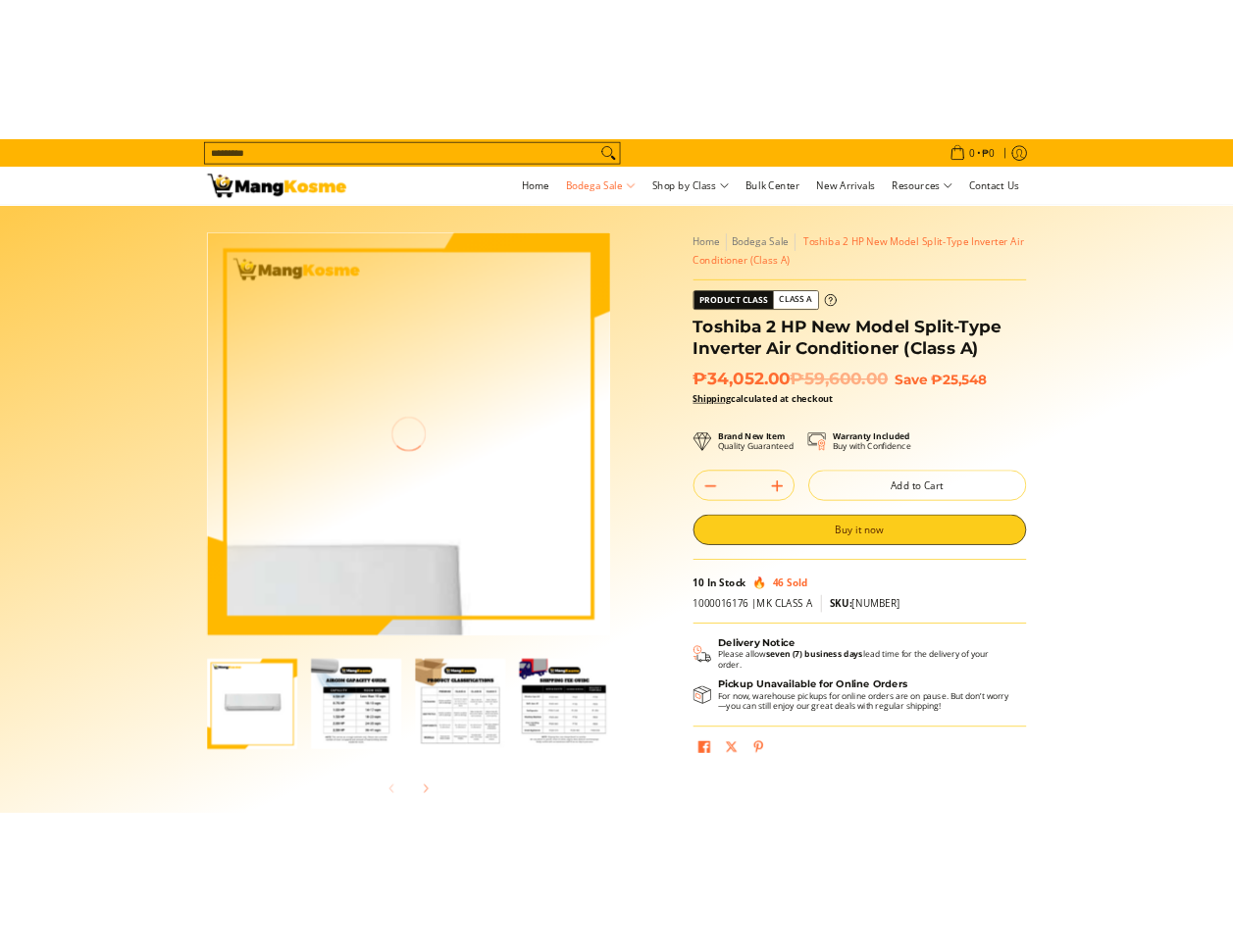 scroll, scrollTop: 0, scrollLeft: 0, axis: both 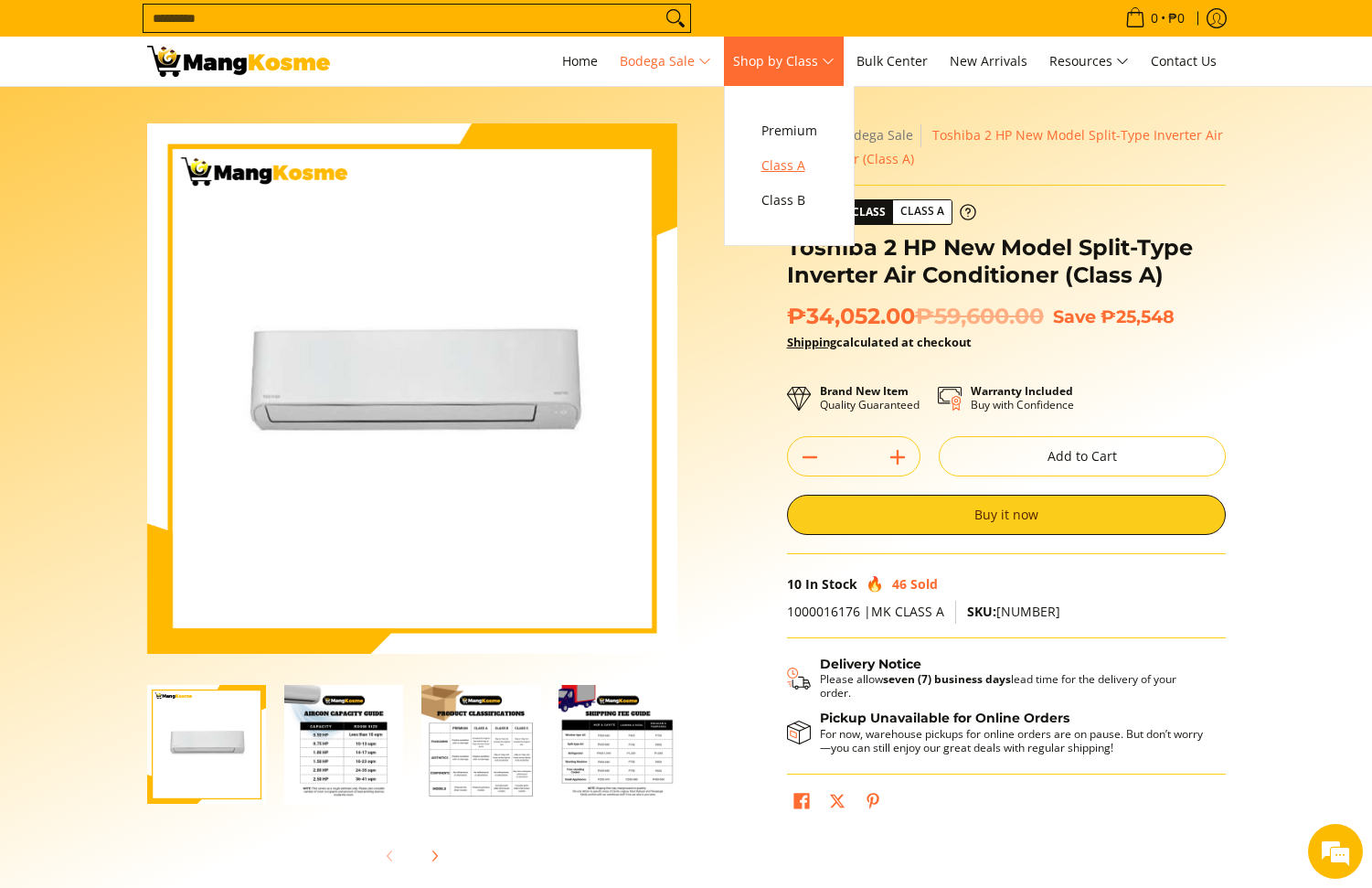 click on "Class A" at bounding box center (789, 166) 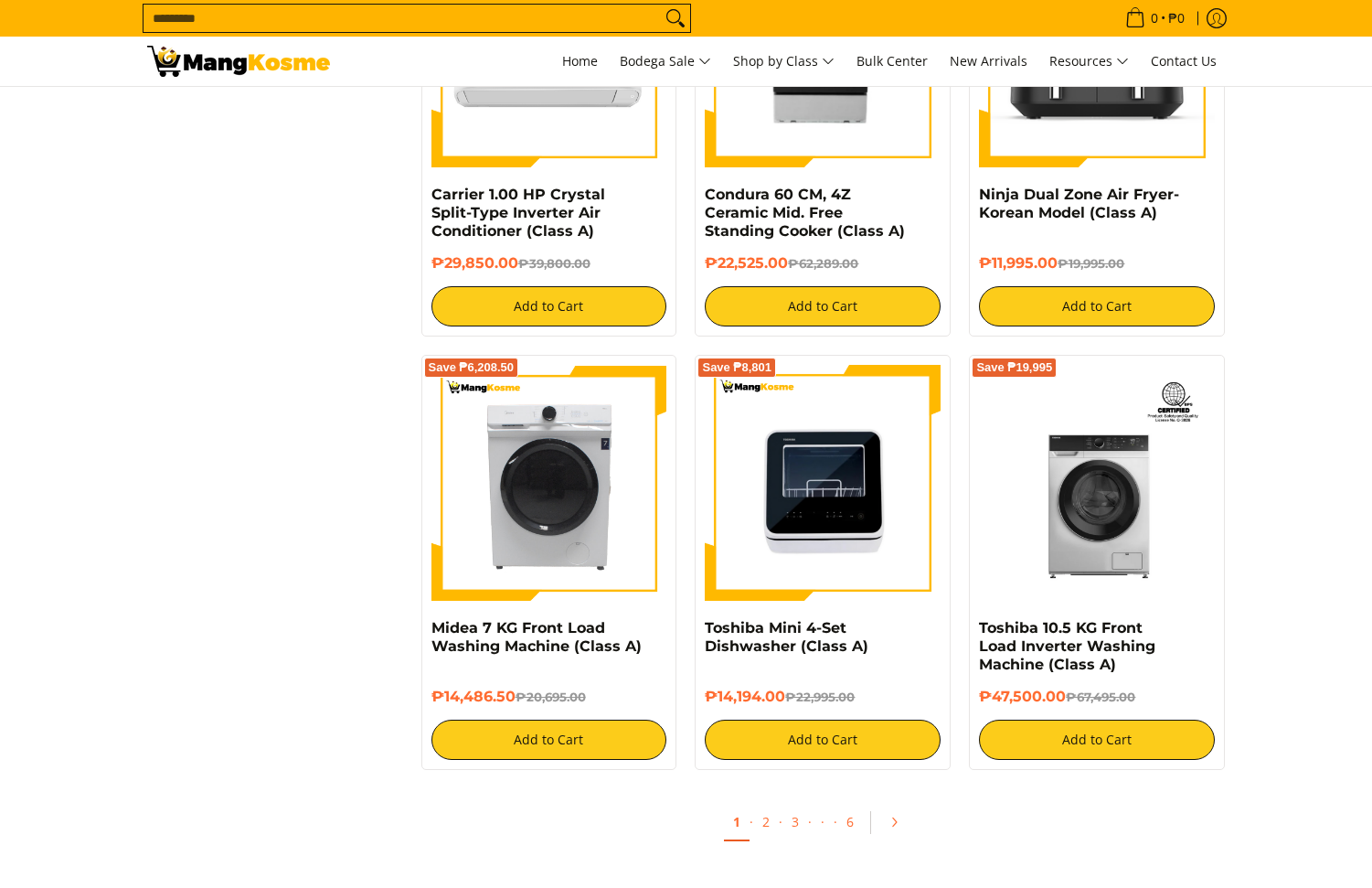 scroll, scrollTop: 0, scrollLeft: 0, axis: both 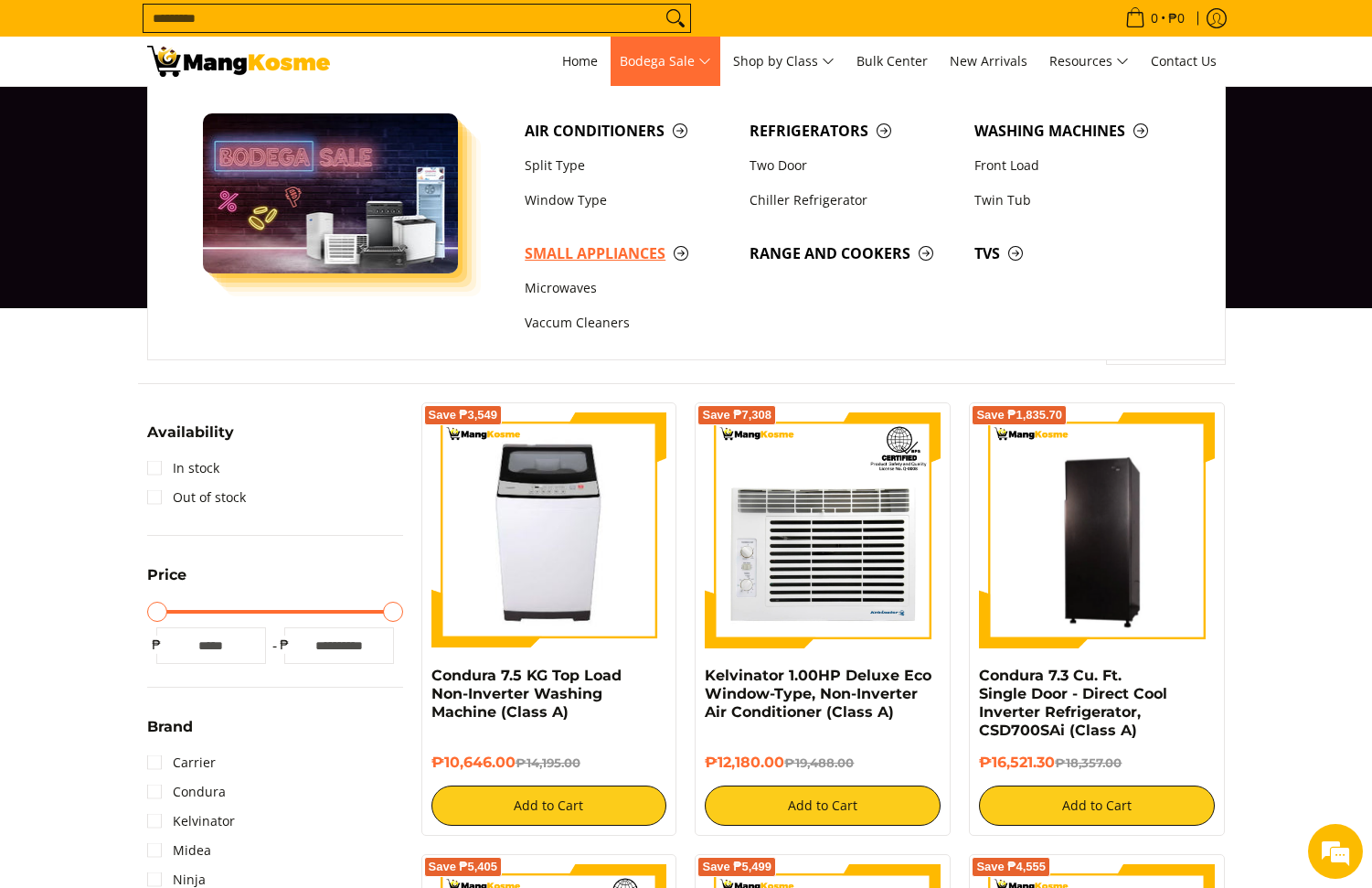 click on "Small Appliances" at bounding box center [628, 253] 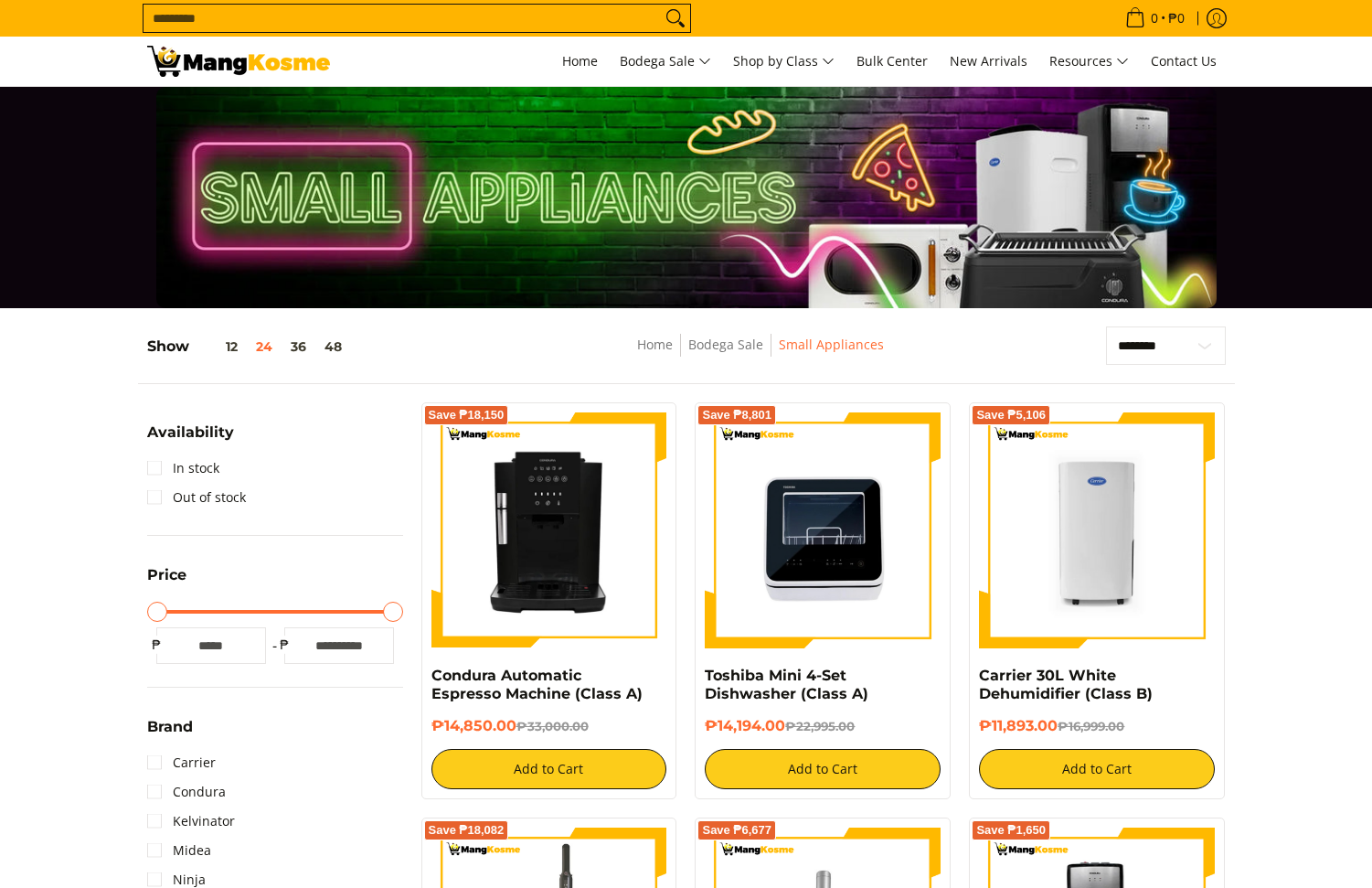 scroll, scrollTop: 621, scrollLeft: 0, axis: vertical 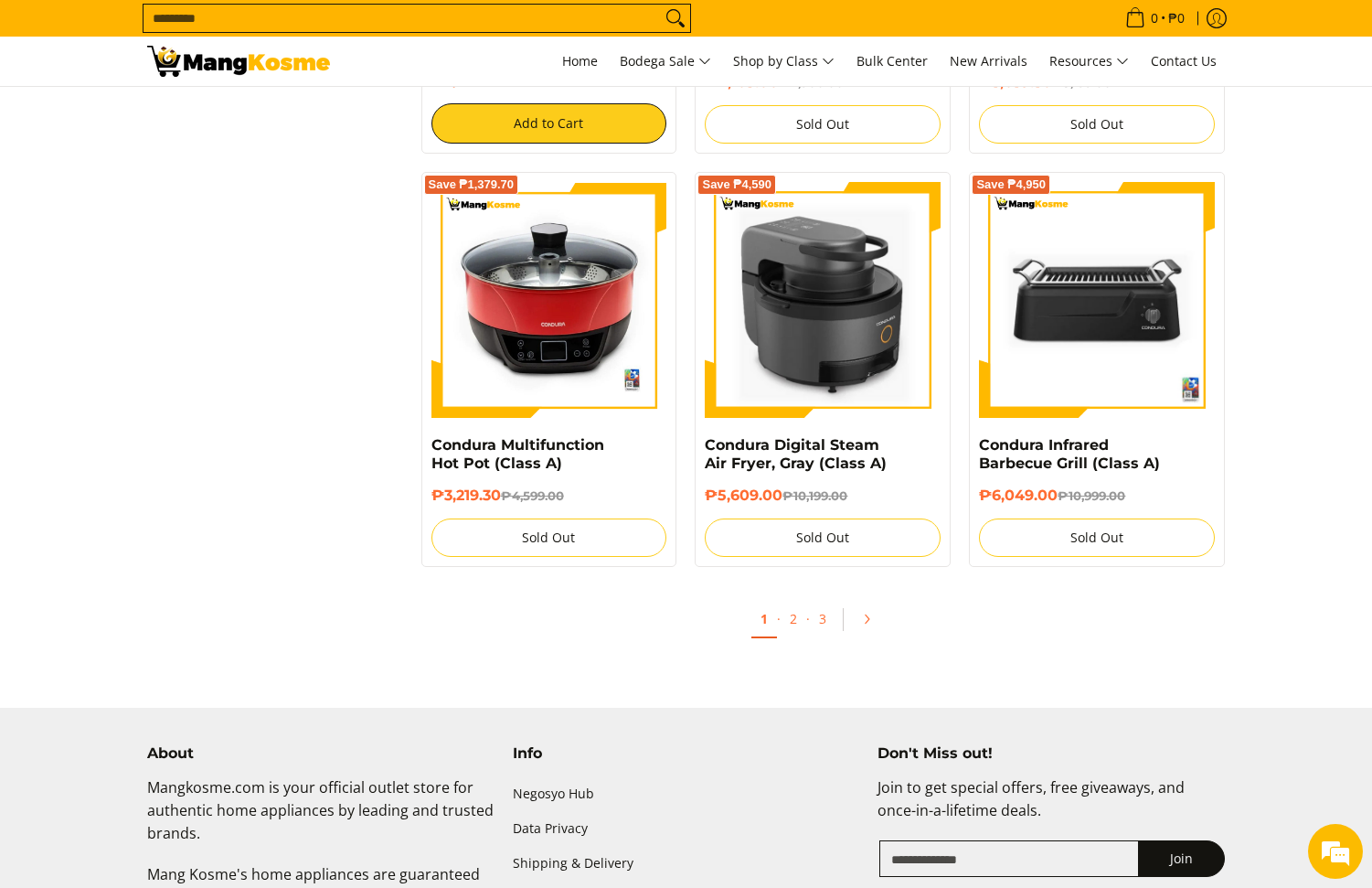 click at bounding box center [823, 300] 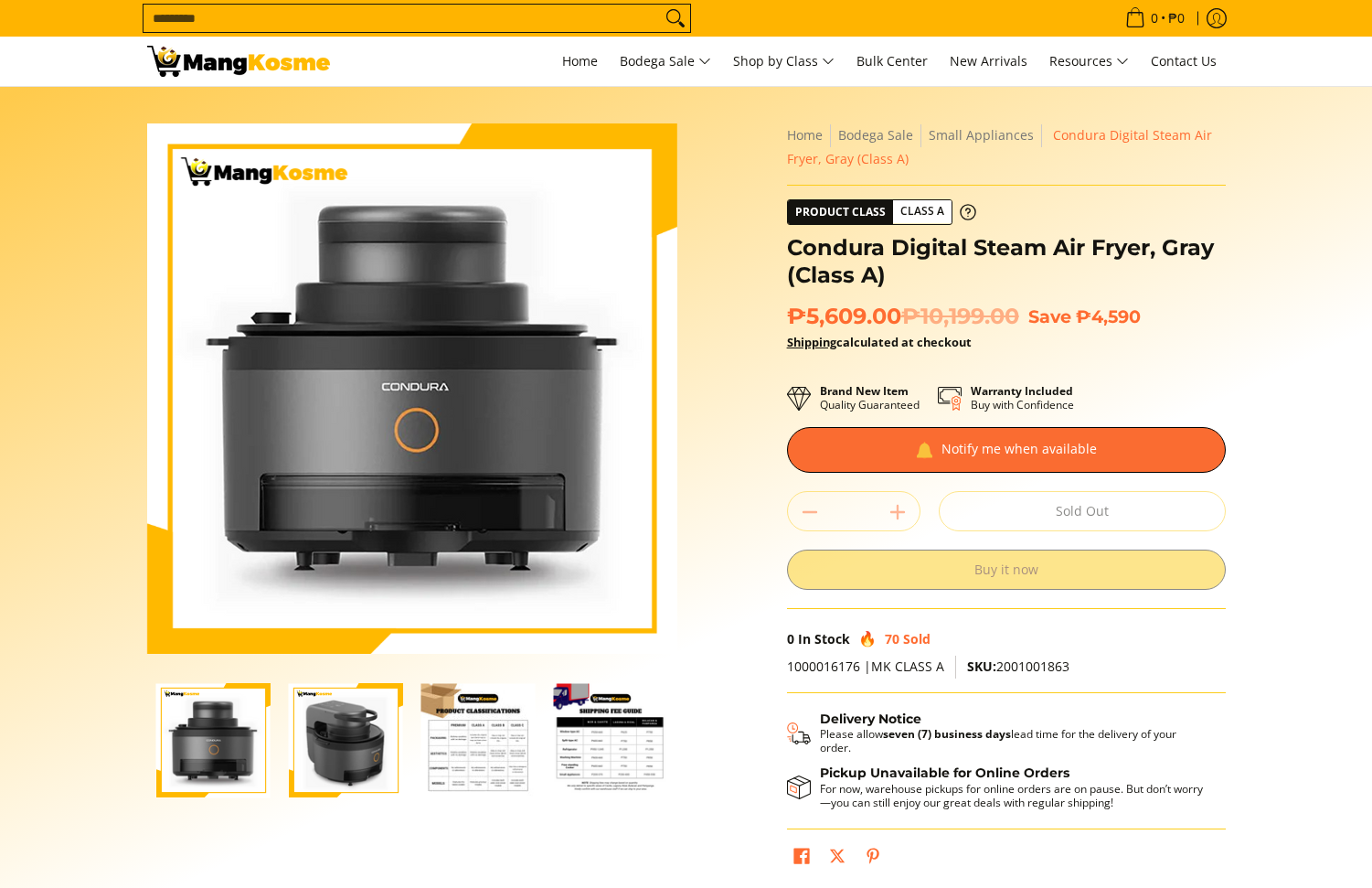 scroll, scrollTop: 0, scrollLeft: 0, axis: both 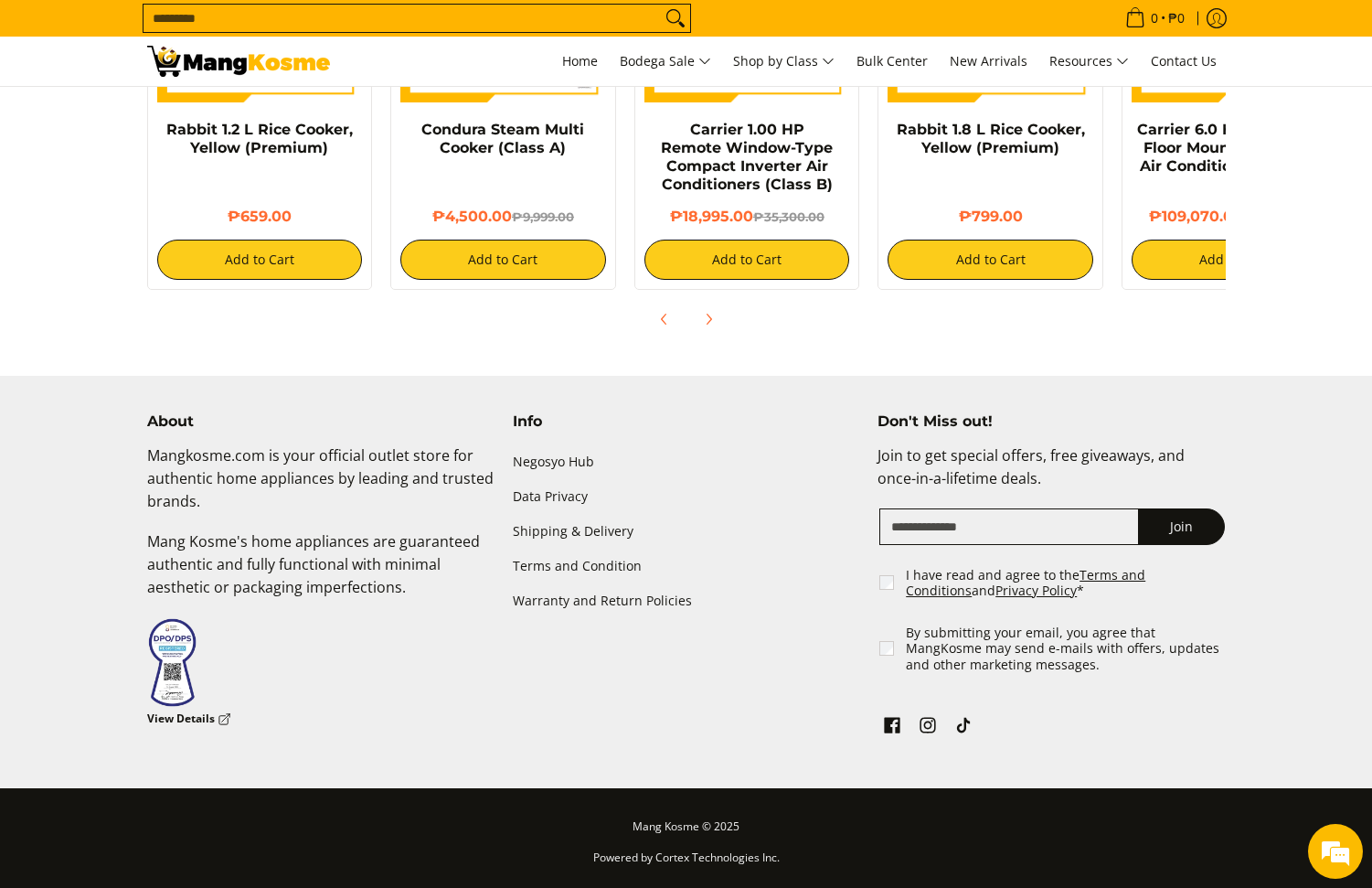 click on "About
Mangkosme.com is your official outlet store for authentic home appliances by leading and trusted brands.
Mang Kosme's home appliances are guaranteed authentic and fully functional with minimal aesthetic or packaging imperfections.
View Details
Info" at bounding box center (686, 582) 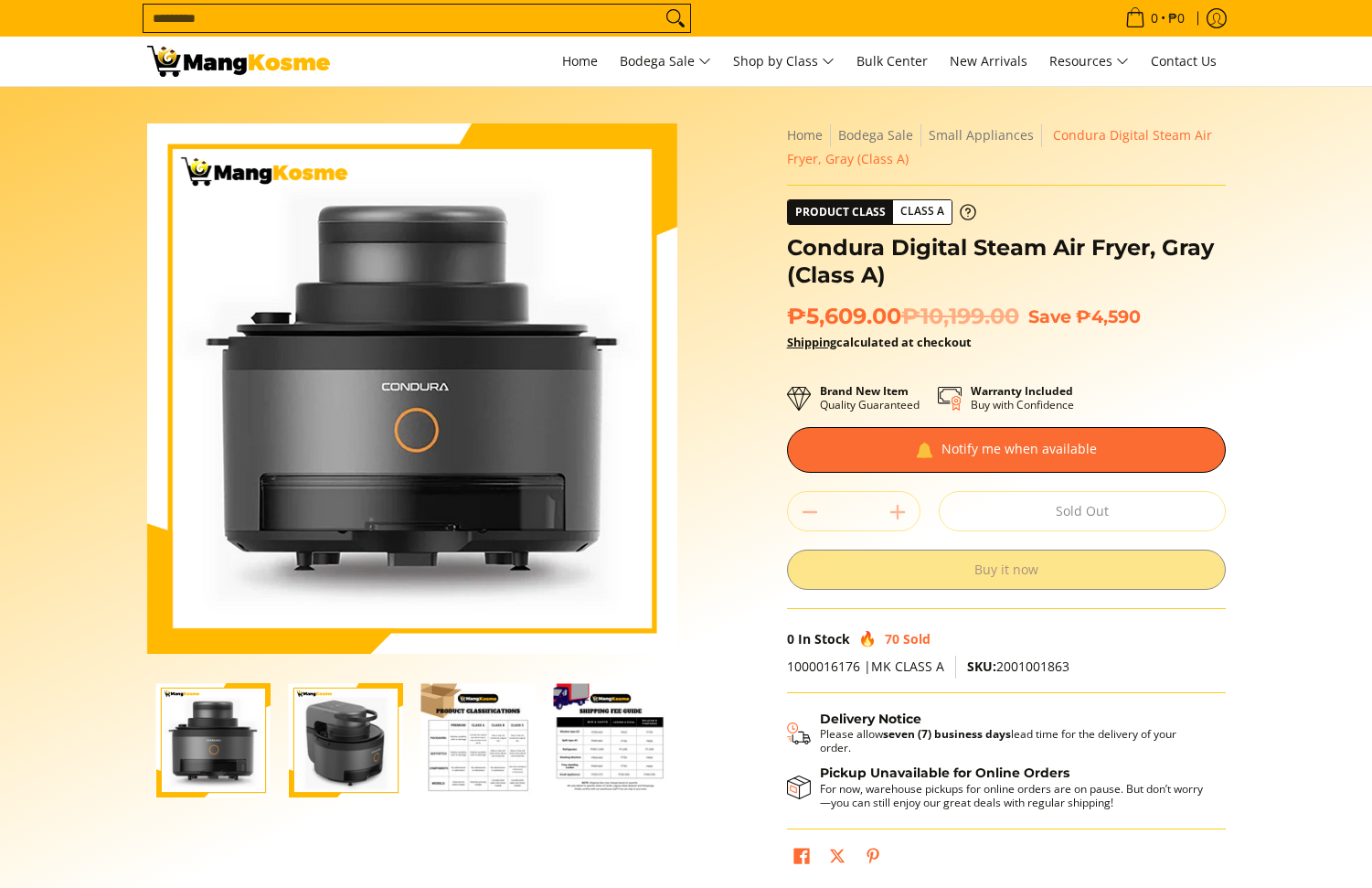 scroll, scrollTop: 1140, scrollLeft: 0, axis: vertical 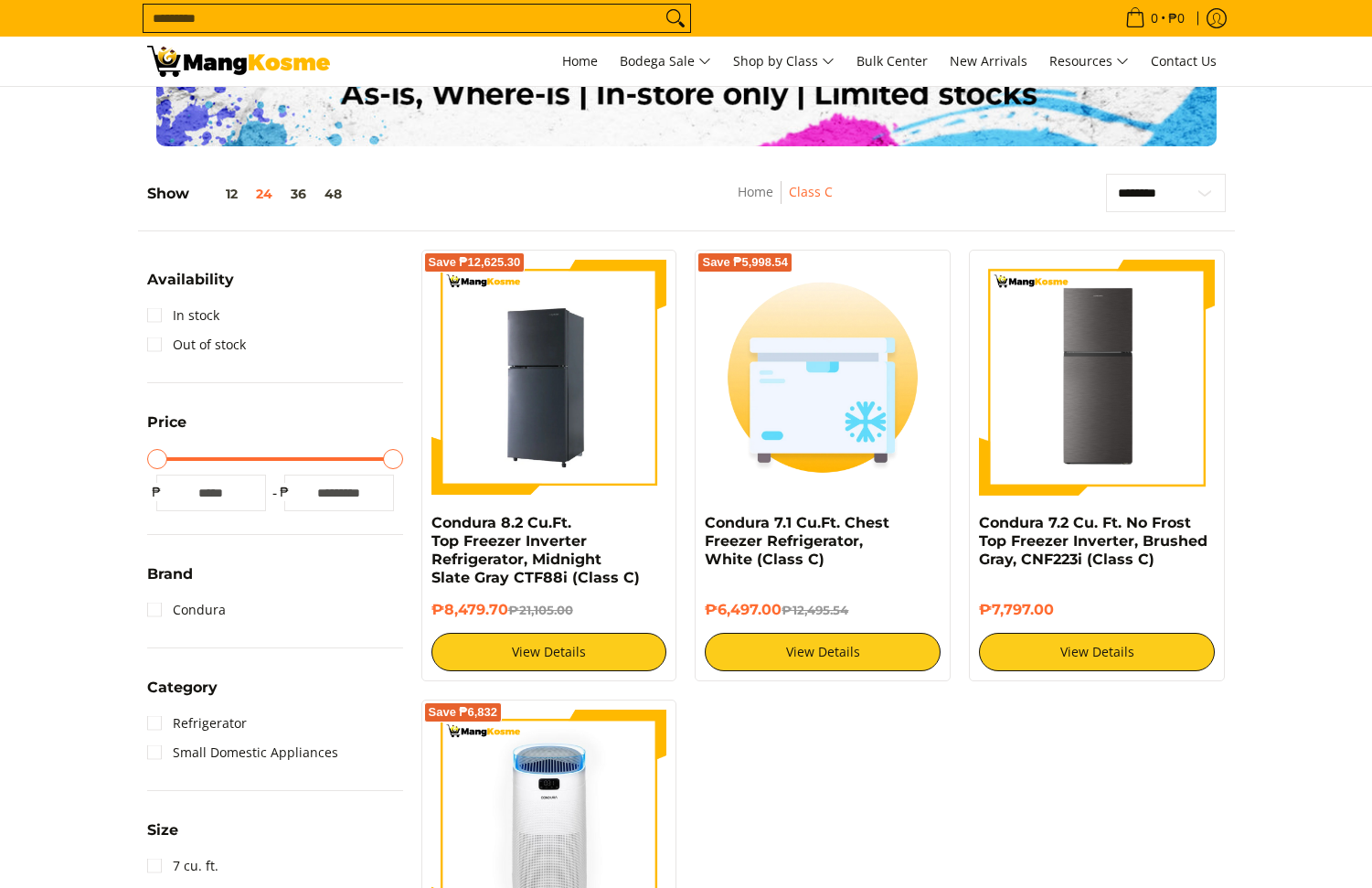 click at bounding box center (549, 378) 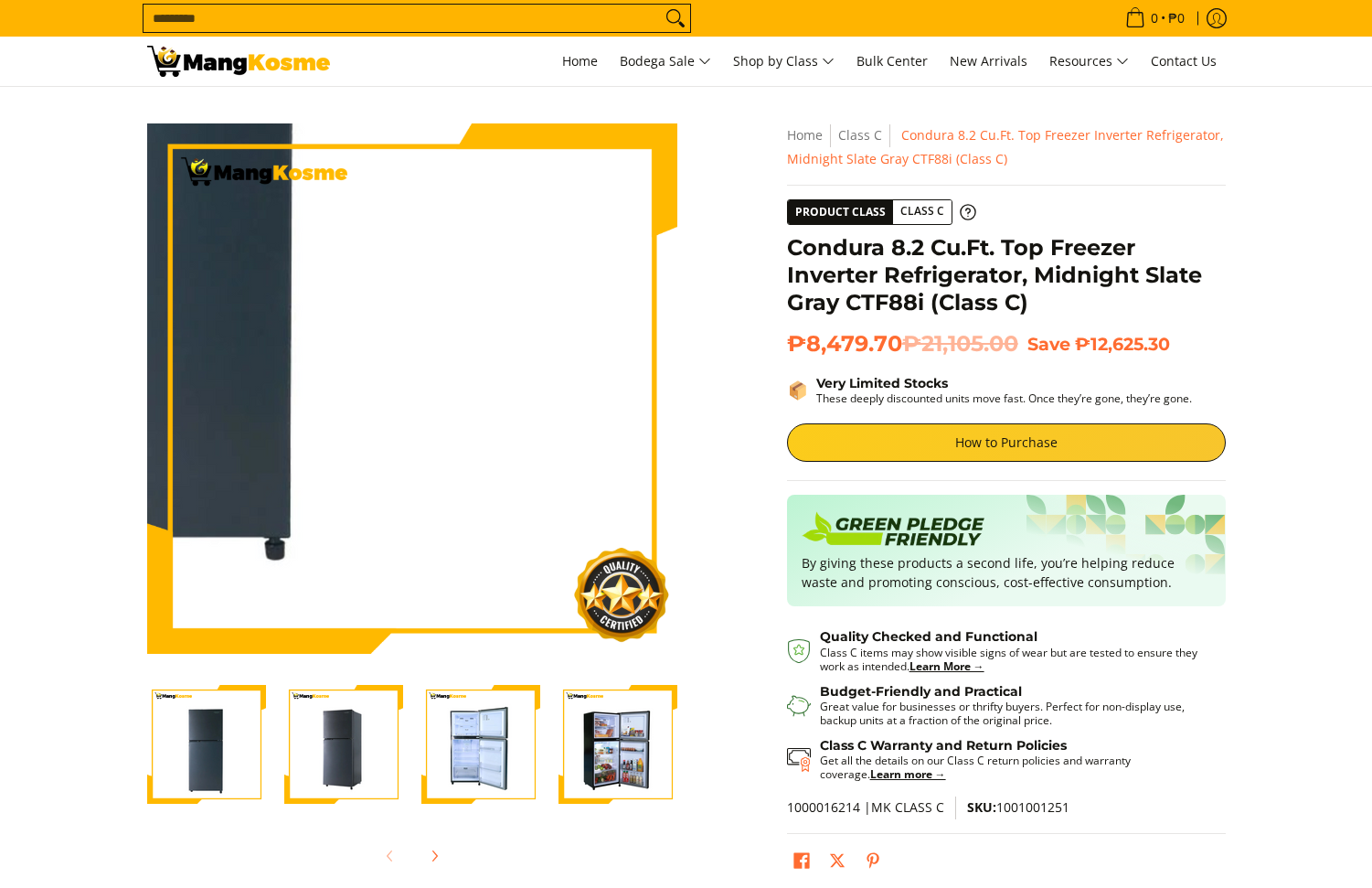 scroll, scrollTop: 61, scrollLeft: 0, axis: vertical 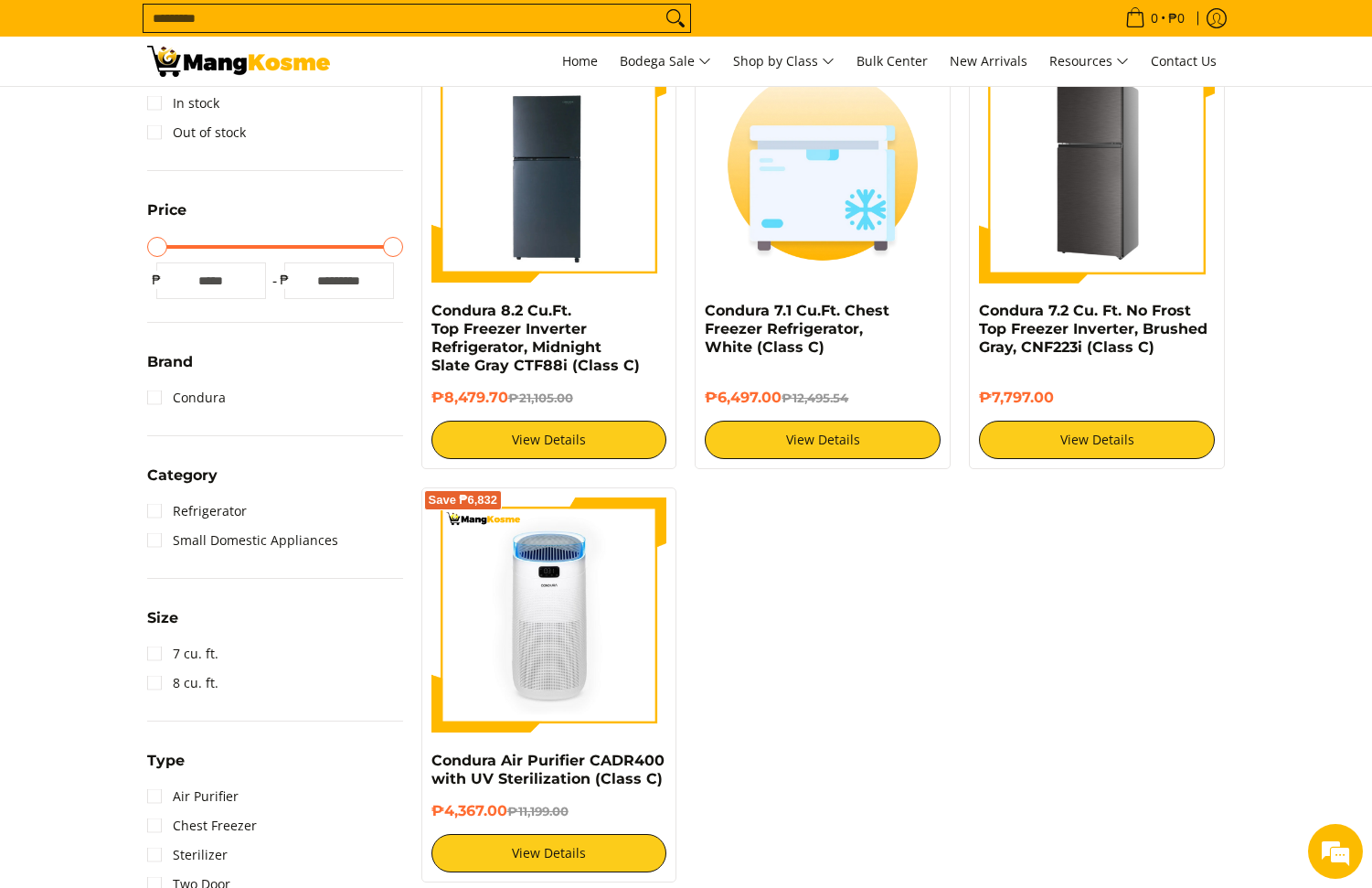 click at bounding box center [1097, 166] 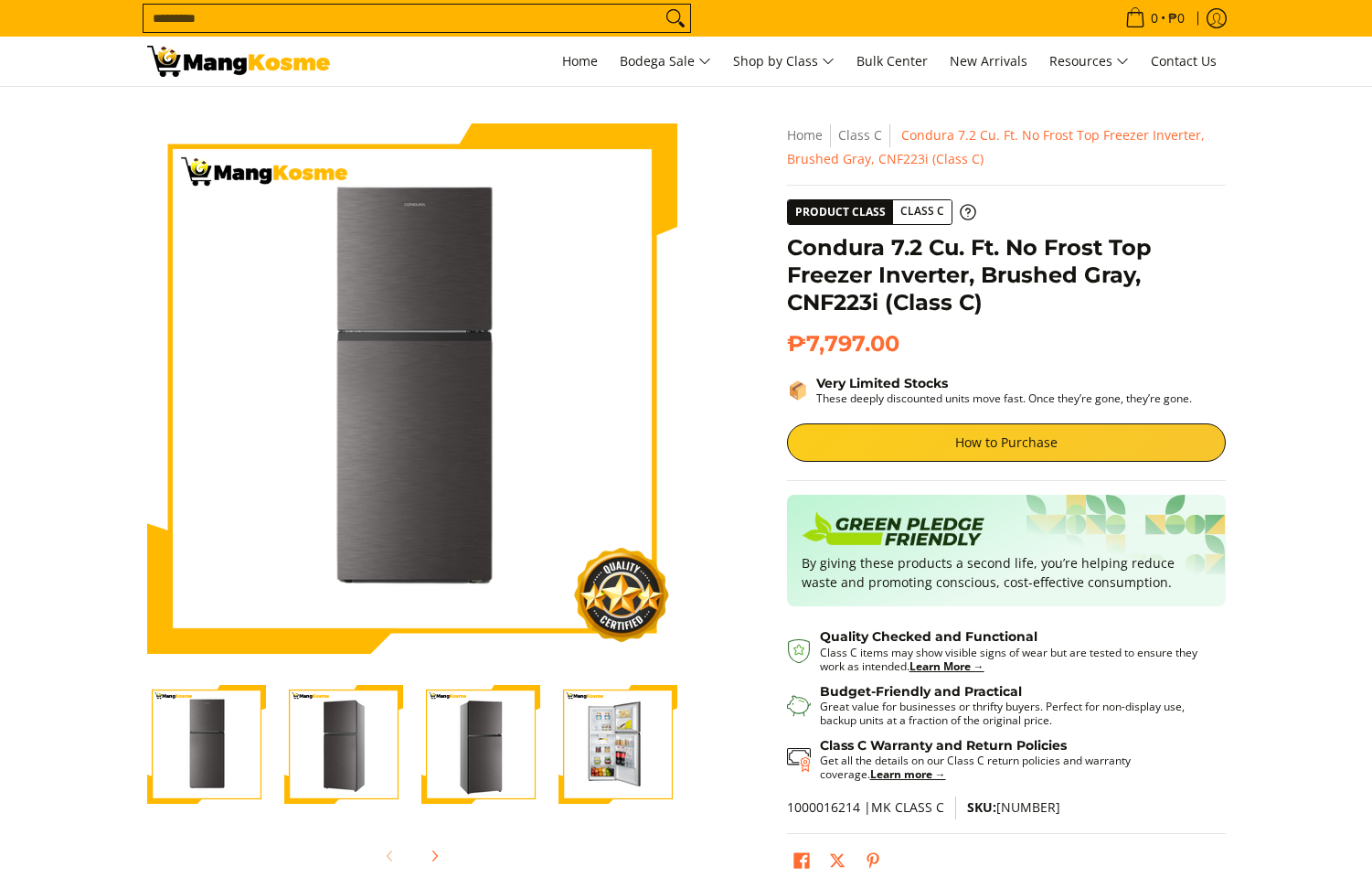 scroll, scrollTop: 133, scrollLeft: 0, axis: vertical 